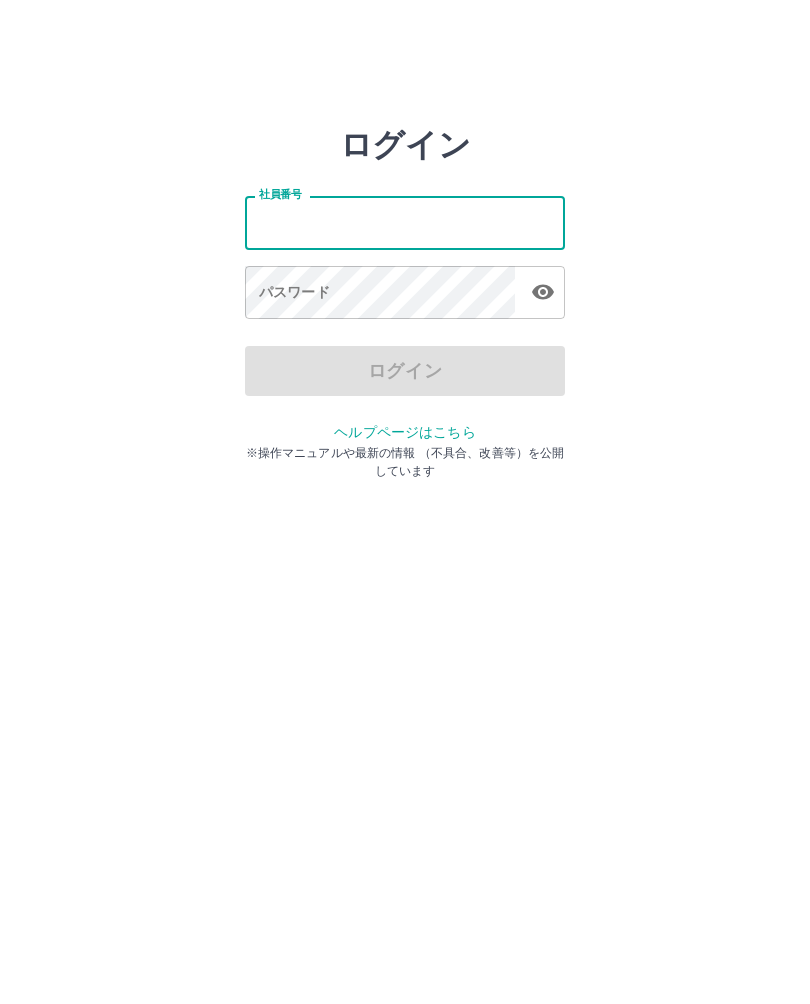 scroll, scrollTop: 0, scrollLeft: 0, axis: both 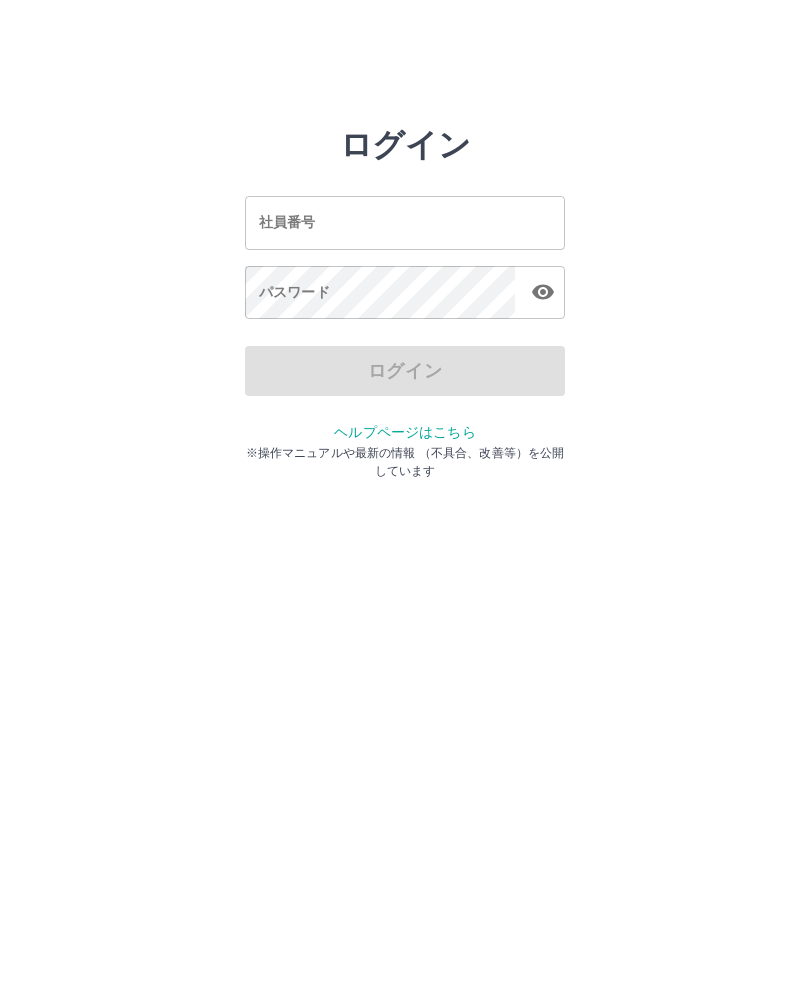 click on "ログイン 社員番号 社員番号 パスワード パスワード ログイン ヘルプページはこちら ※操作マニュアルや最新の情報 （不具合、改善等）を公開しています" at bounding box center [405, 223] 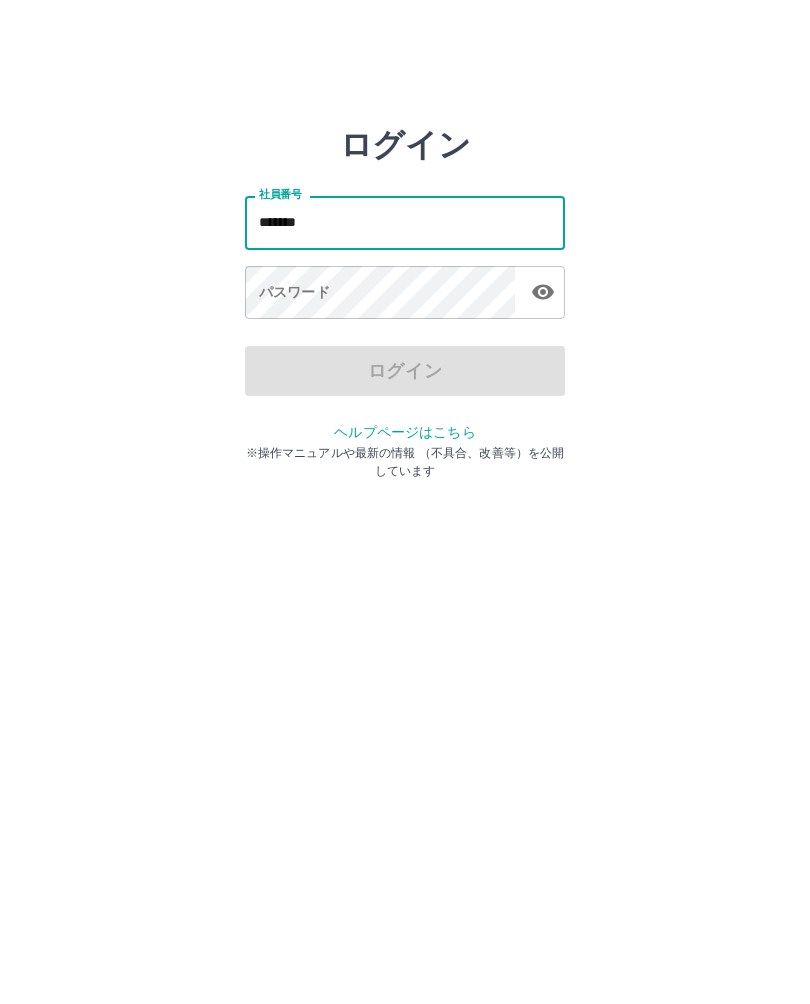 type on "*******" 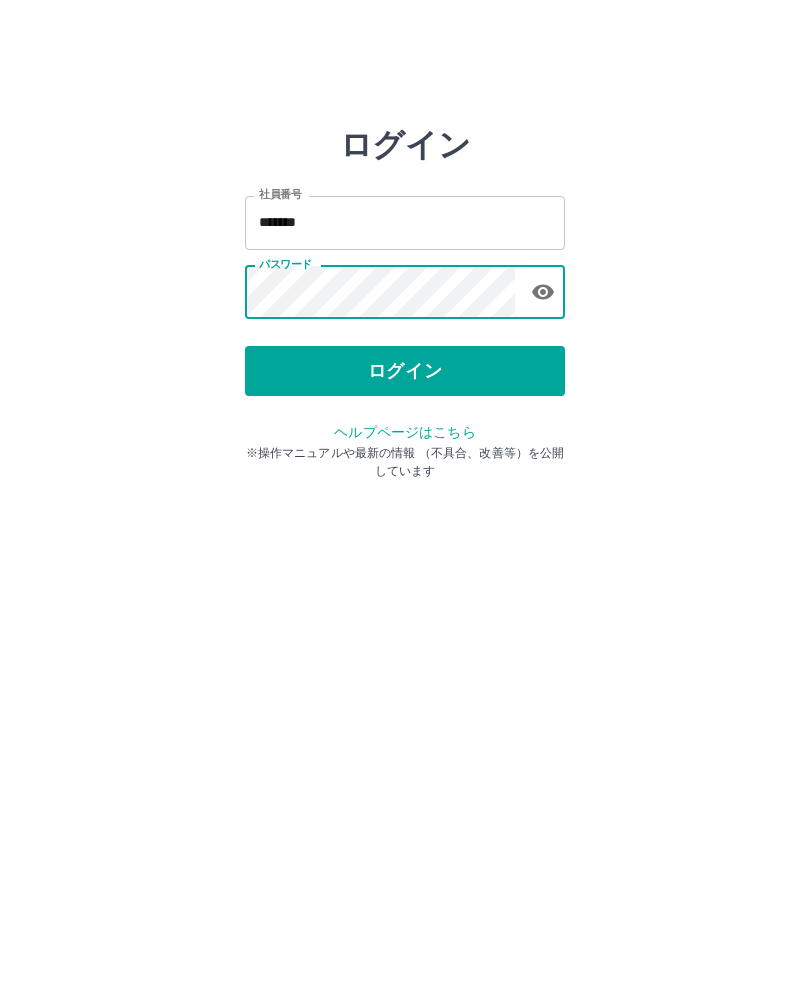click on "ログイン" at bounding box center [405, 371] 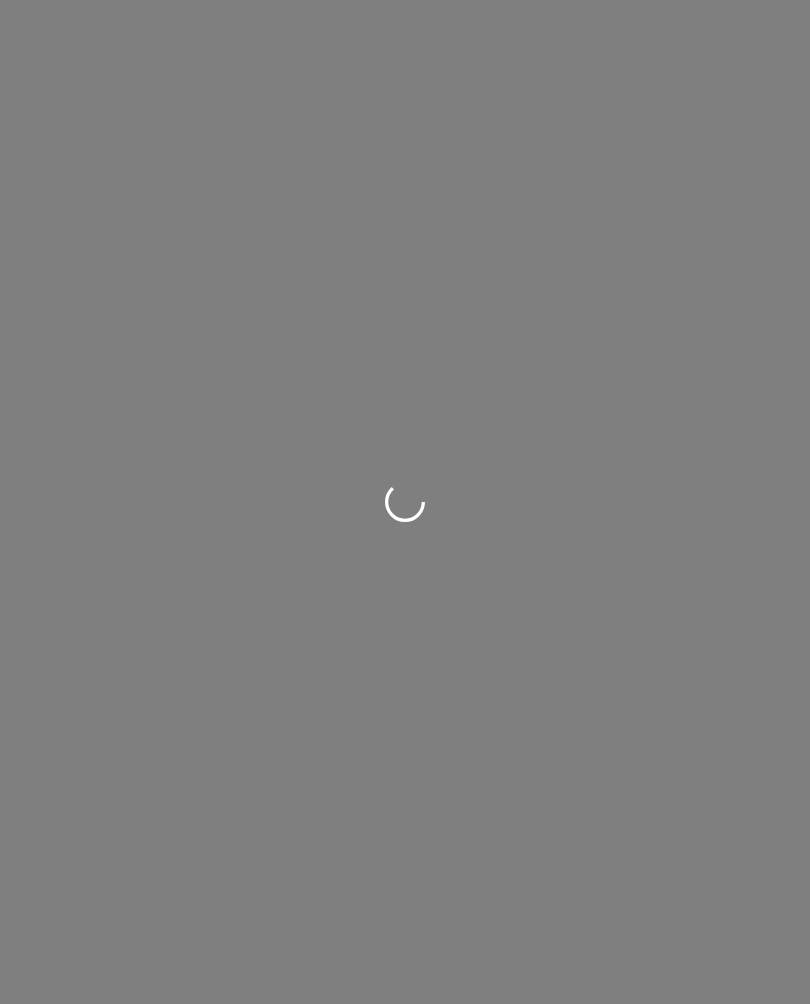 scroll, scrollTop: 0, scrollLeft: 0, axis: both 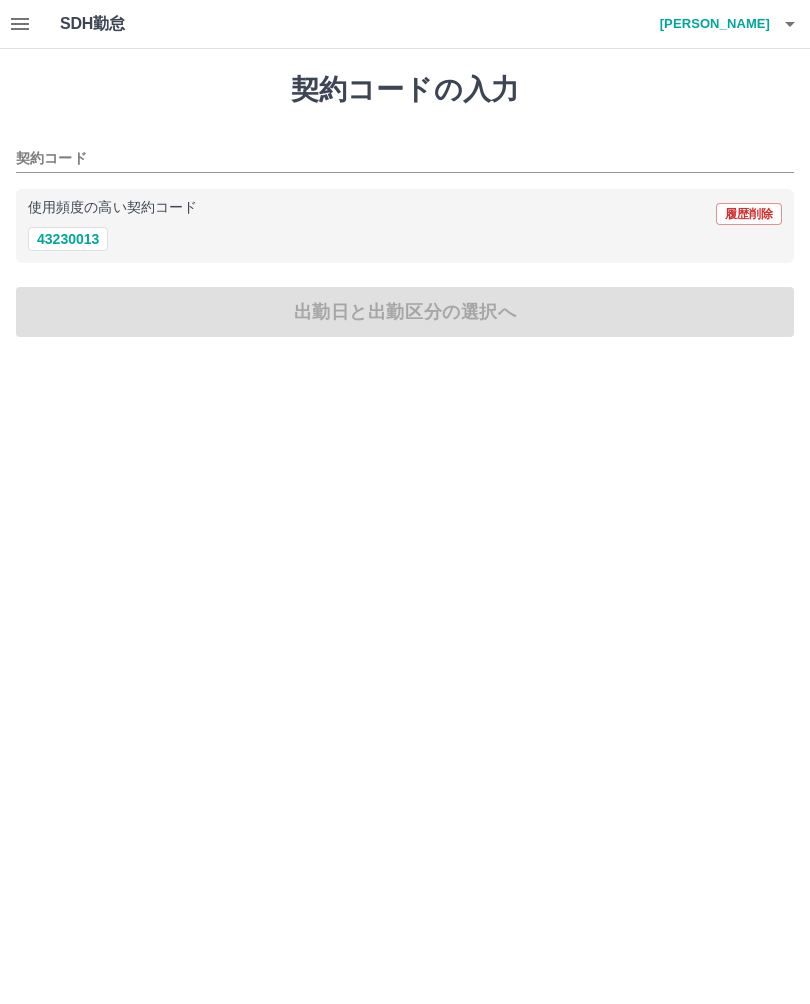 click on "43230013" at bounding box center (68, 239) 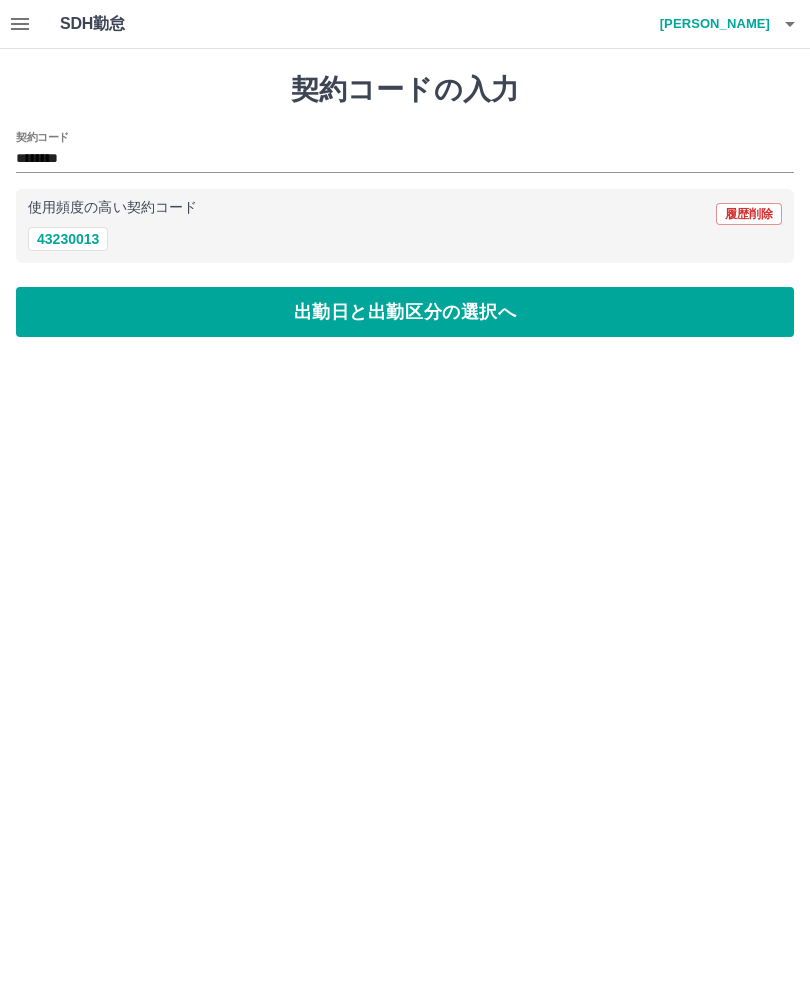 click on "出勤日と出勤区分の選択へ" at bounding box center (405, 312) 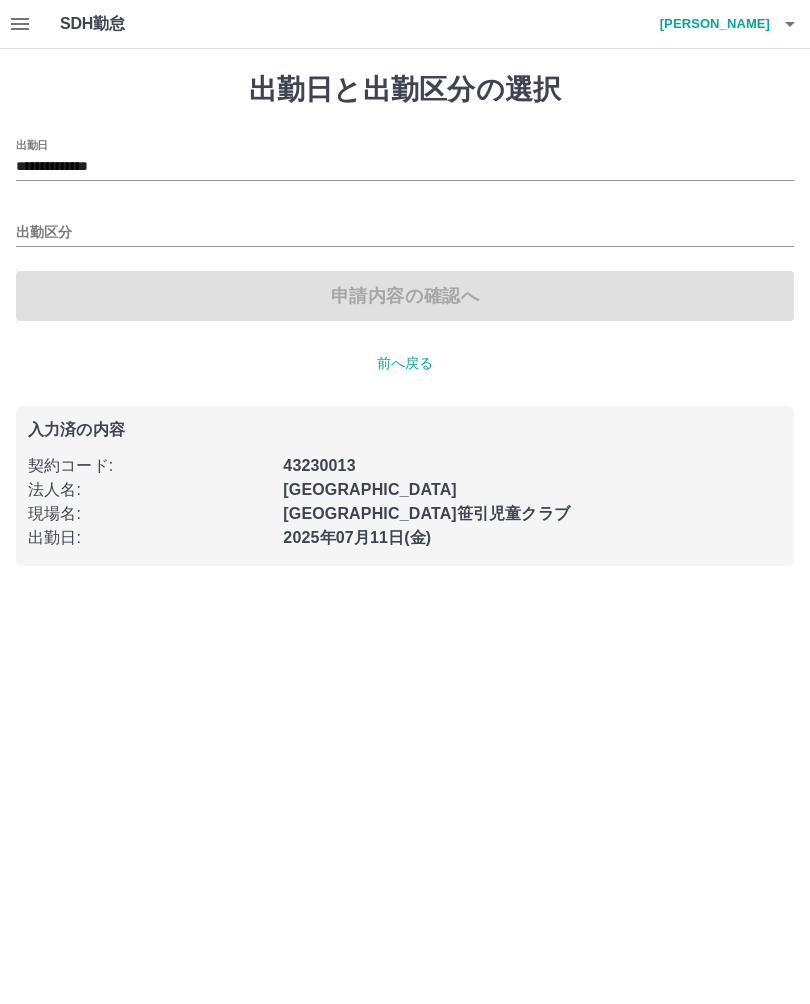 click on "出勤区分" at bounding box center (405, 233) 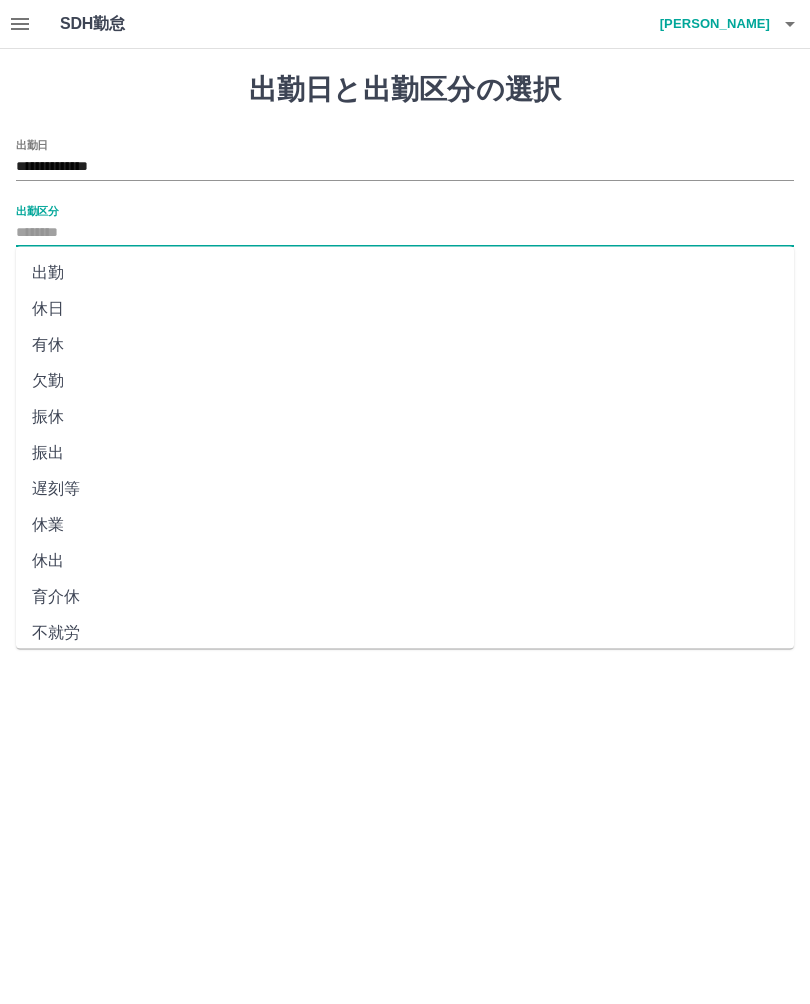 click on "出勤" at bounding box center [405, 273] 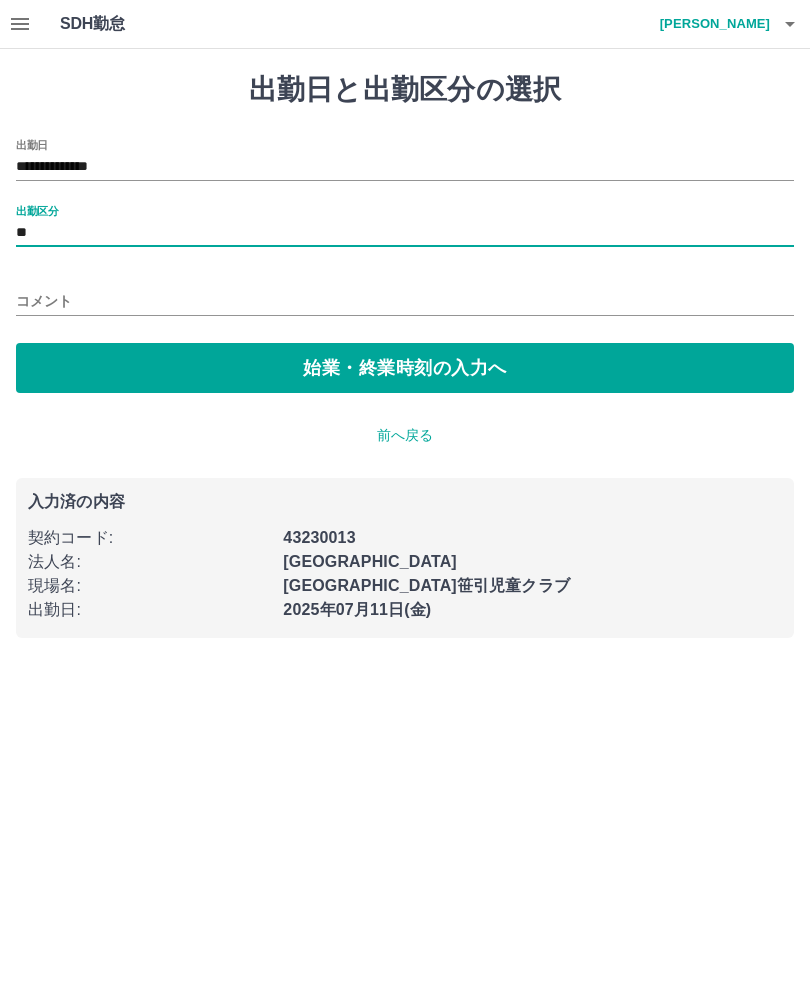 click on "始業・終業時刻の入力へ" at bounding box center [405, 368] 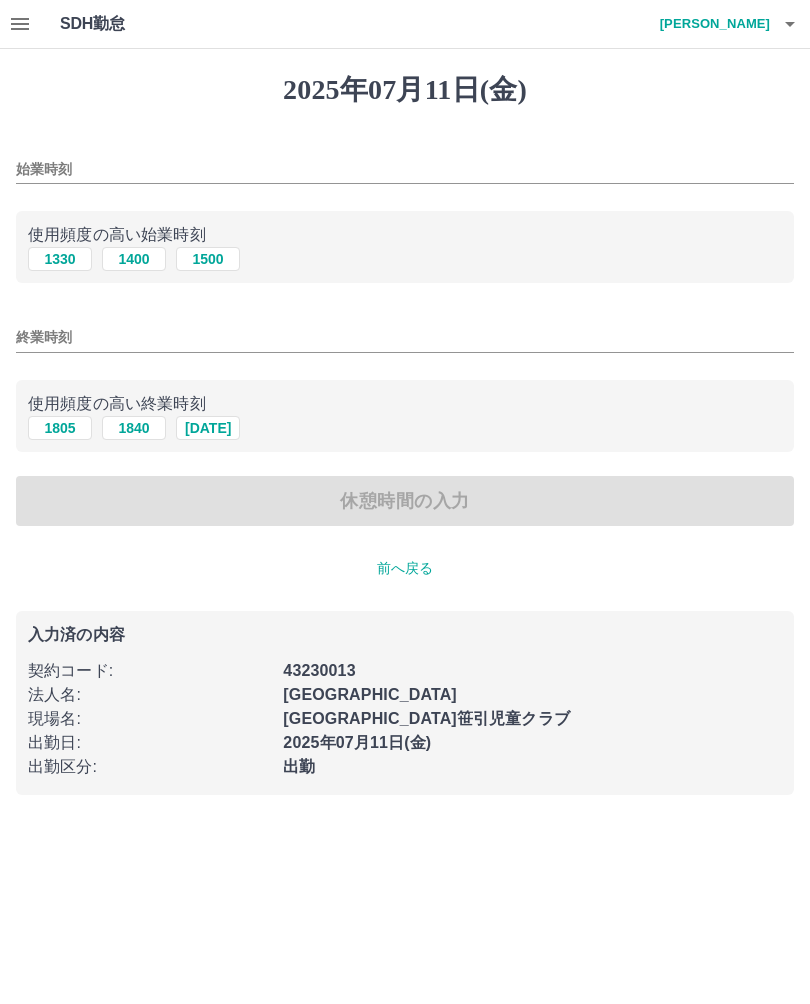 click on "1400" at bounding box center [134, 259] 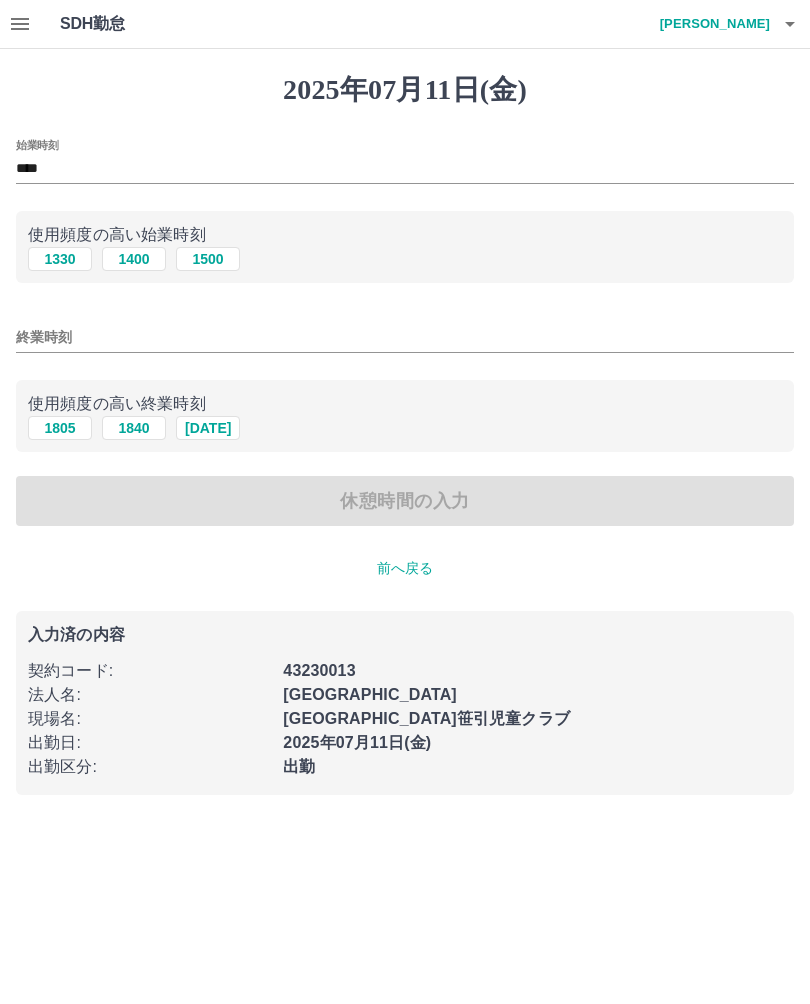 click on "終業時刻" at bounding box center [405, 337] 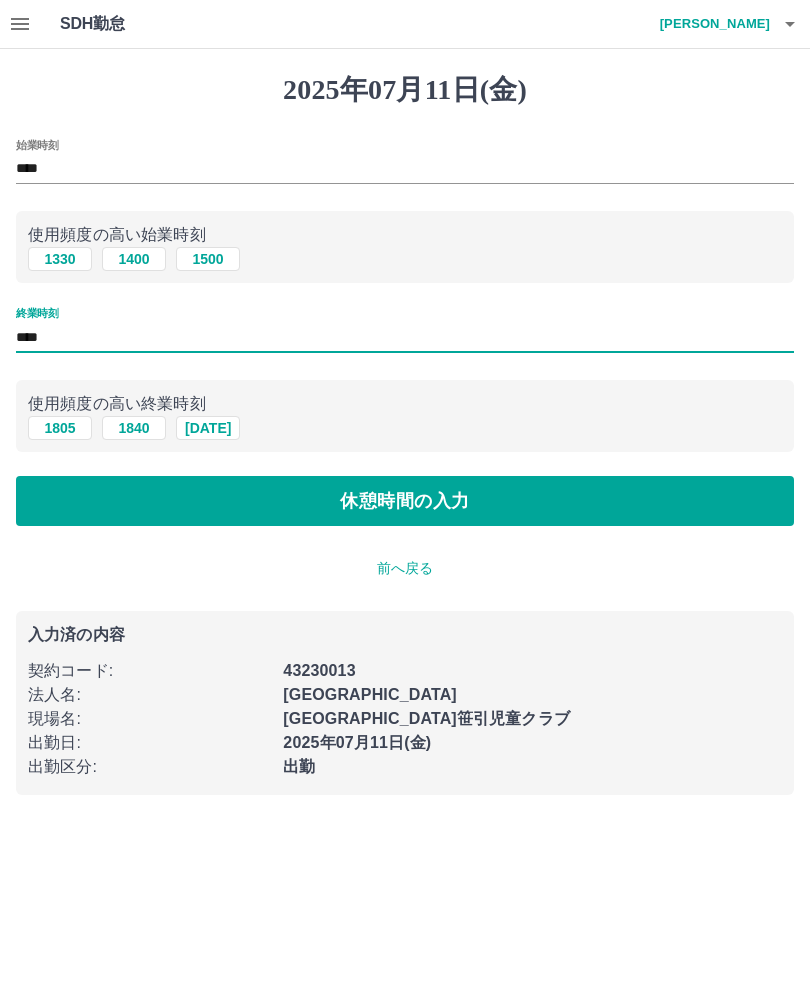 type on "****" 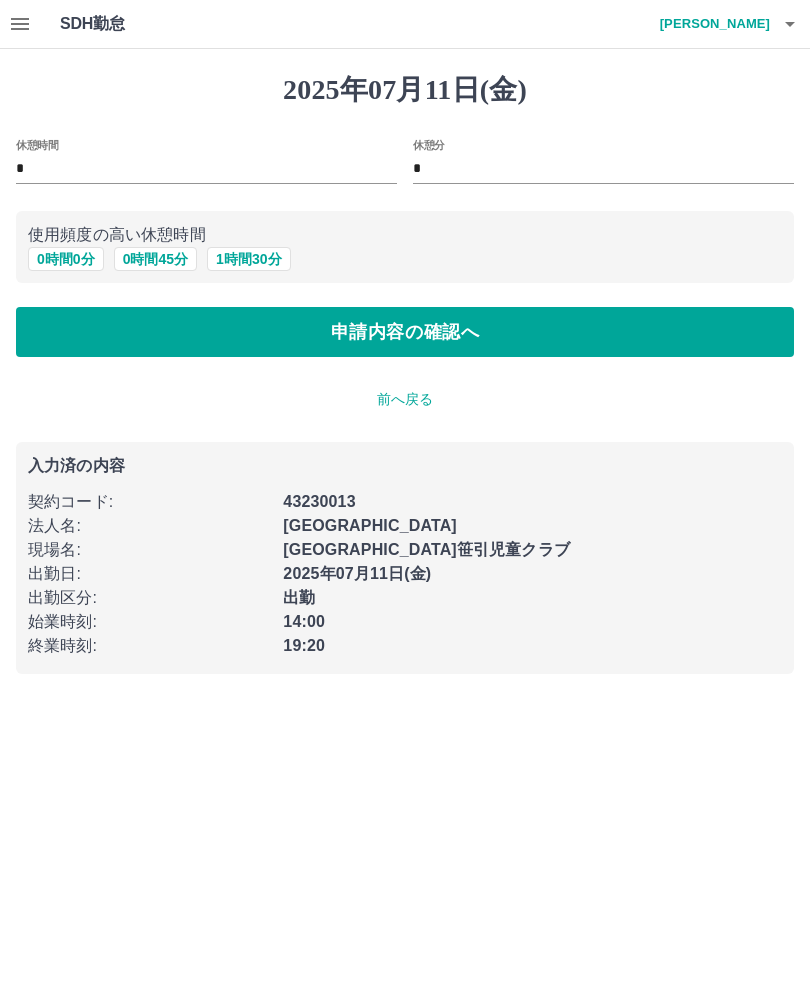 click on "0 時間 0 分" at bounding box center (66, 259) 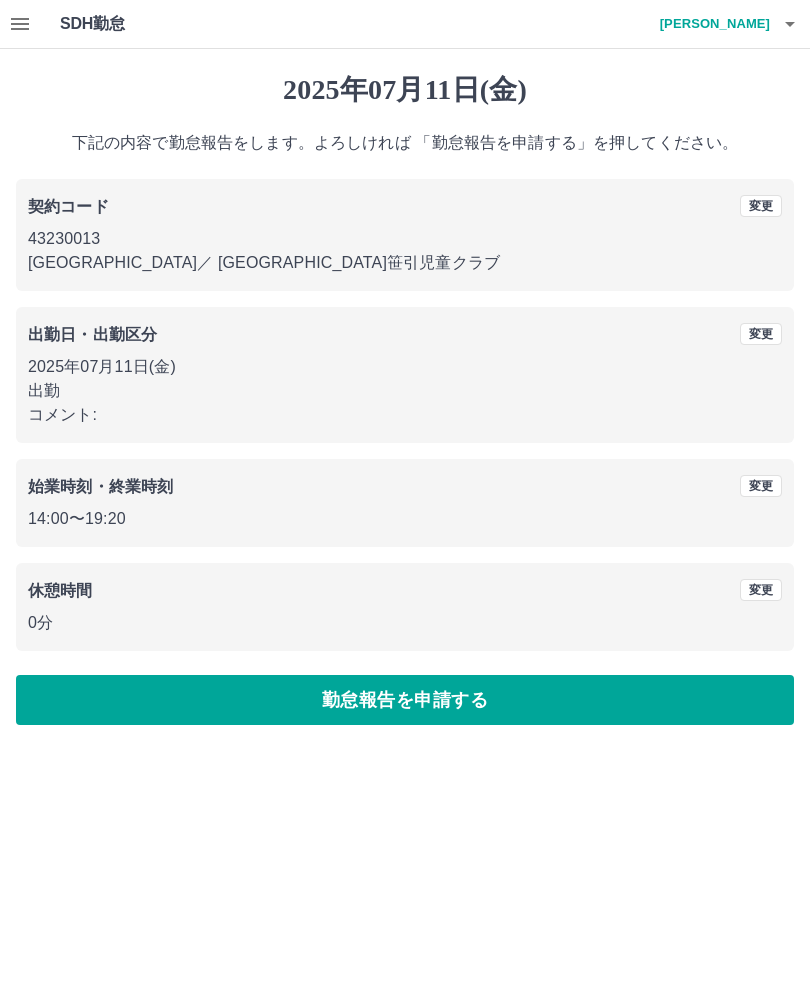 click on "勤怠報告を申請する" at bounding box center [405, 700] 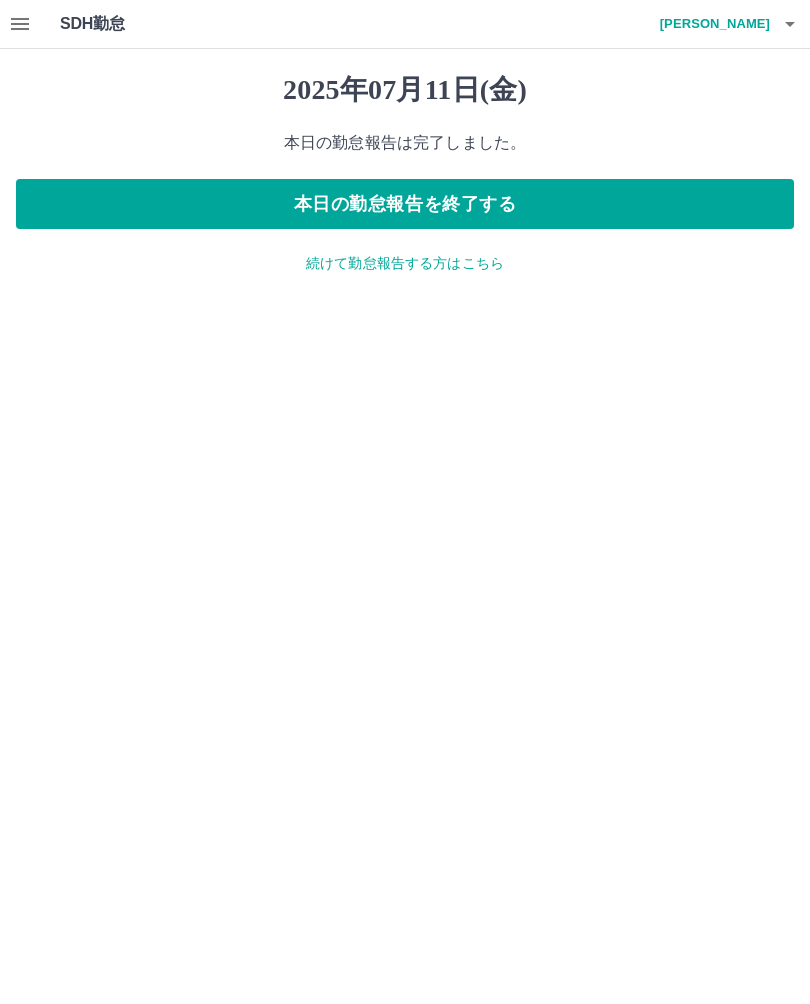 click on "本日の勤怠報告を終了する" at bounding box center (405, 204) 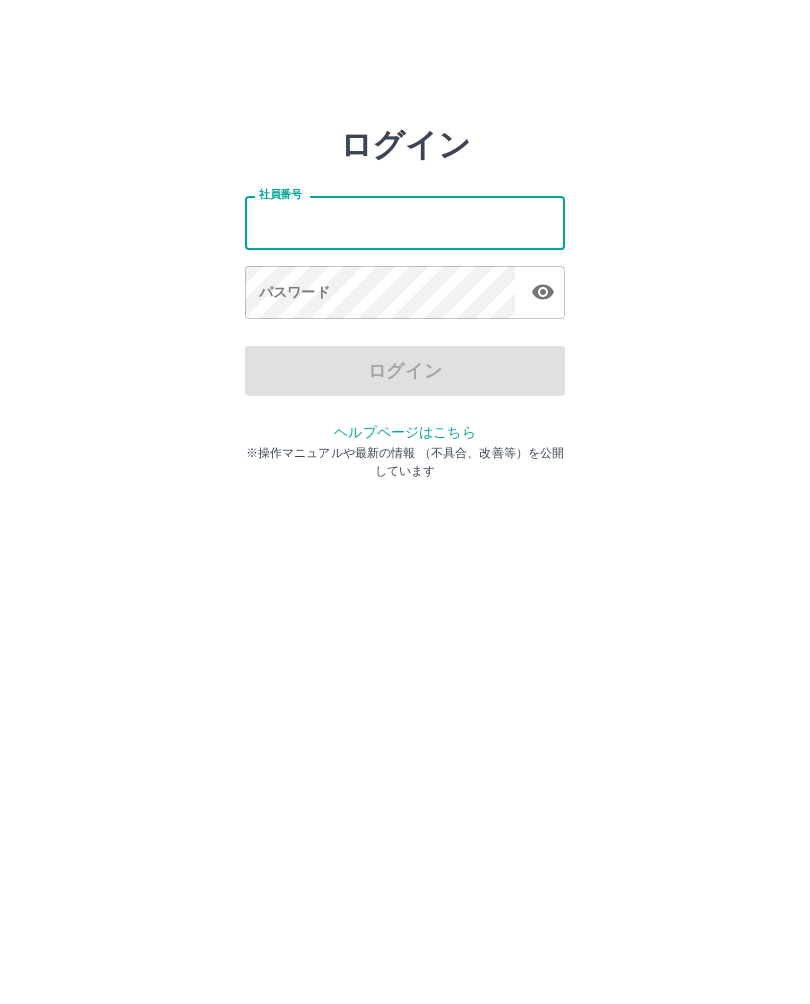scroll, scrollTop: 0, scrollLeft: 0, axis: both 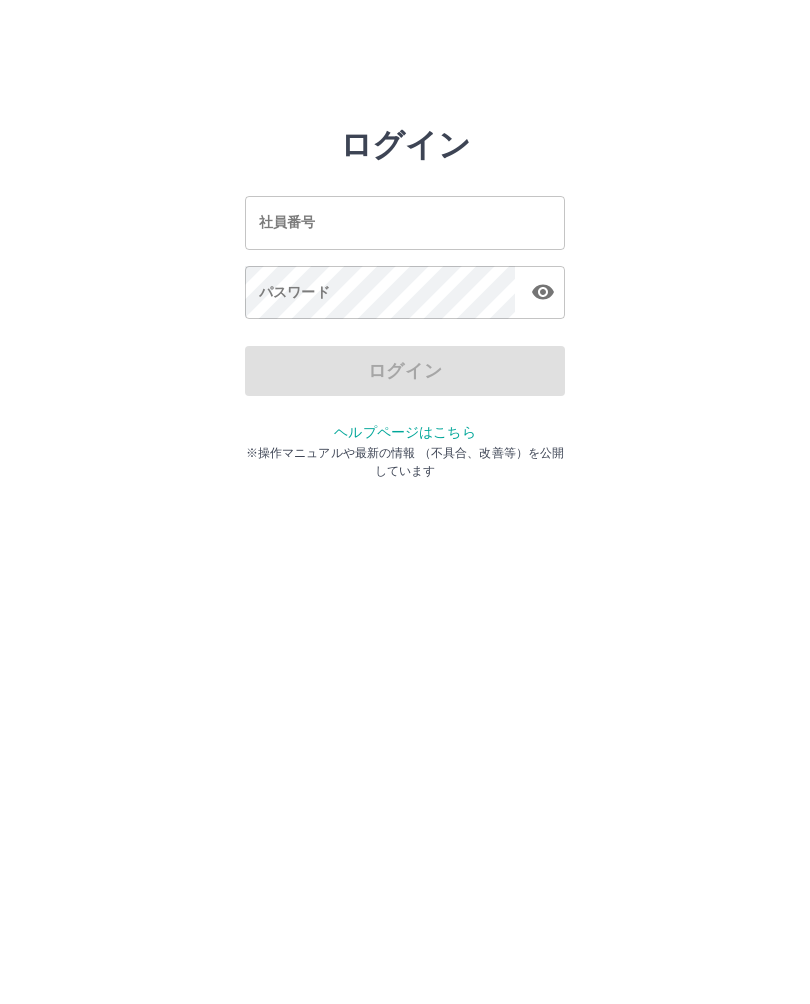 click on "社員番号" at bounding box center [405, 222] 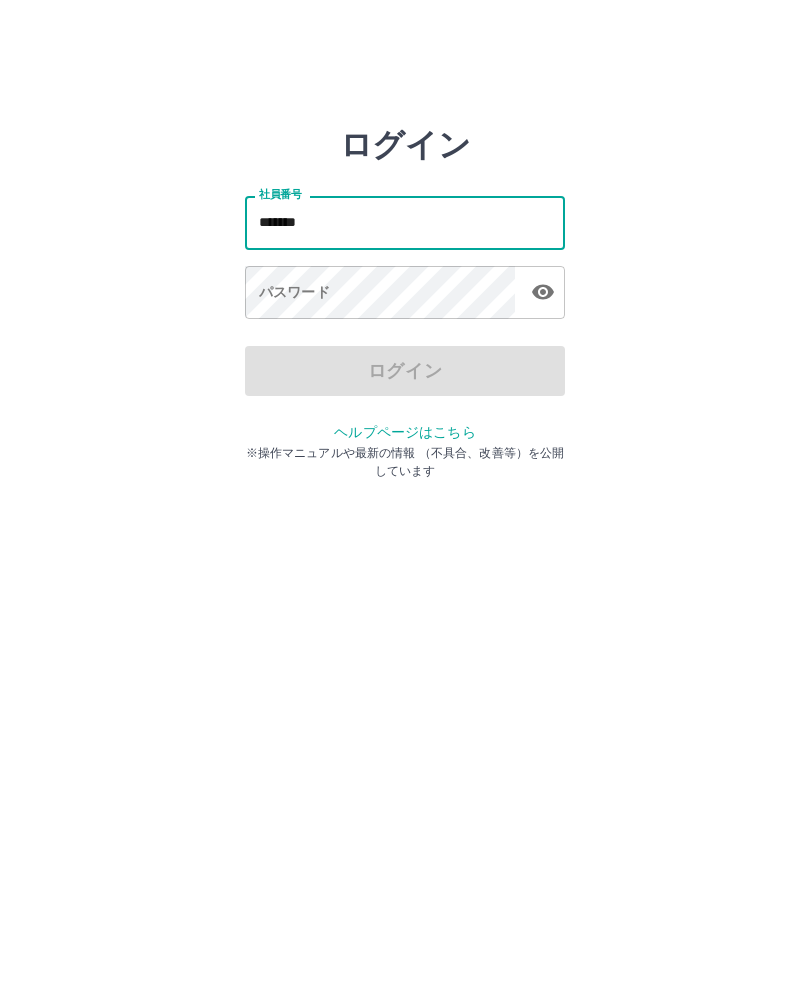 type on "*******" 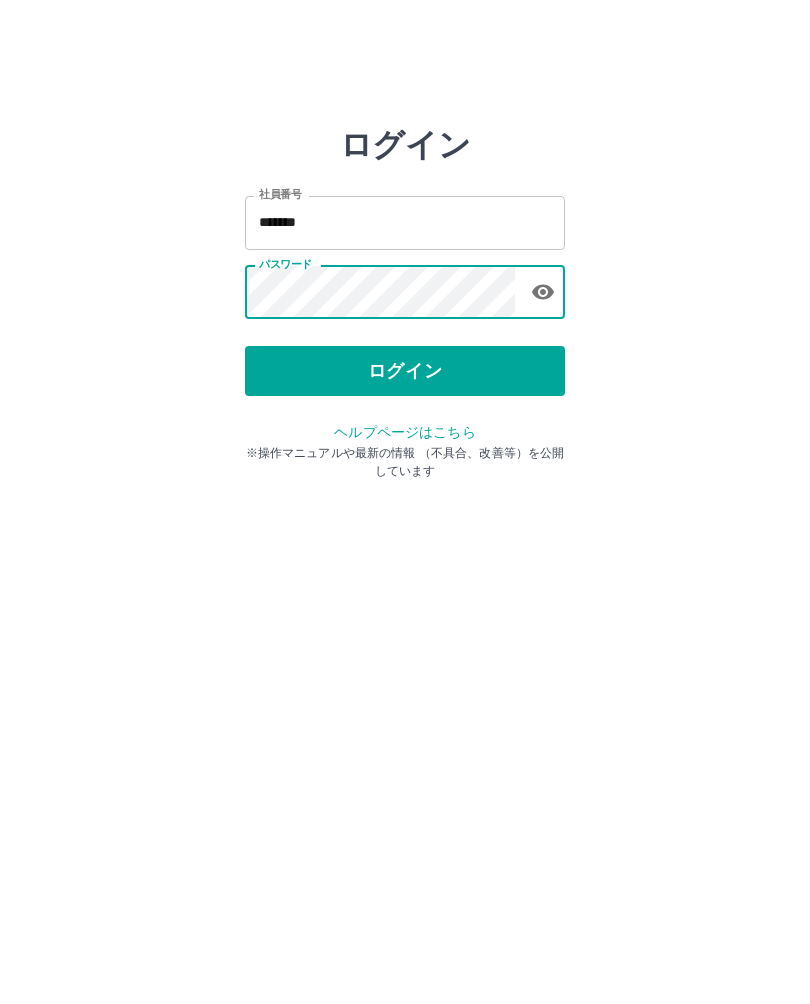 click on "ログイン" at bounding box center [405, 371] 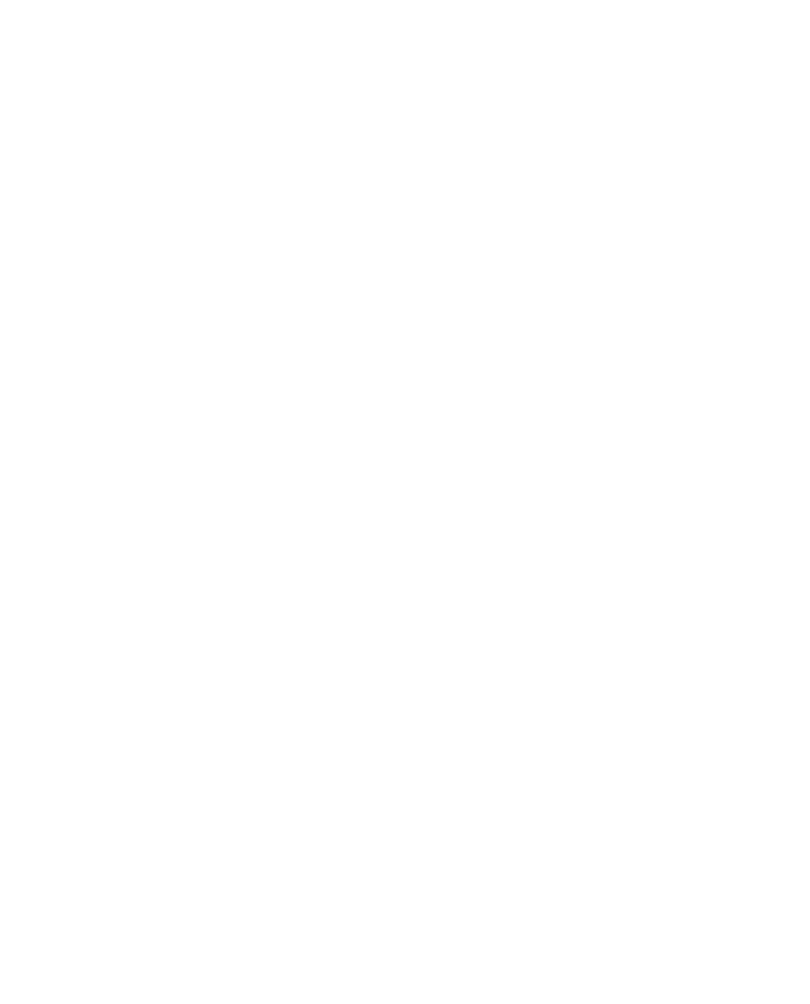 scroll, scrollTop: 0, scrollLeft: 0, axis: both 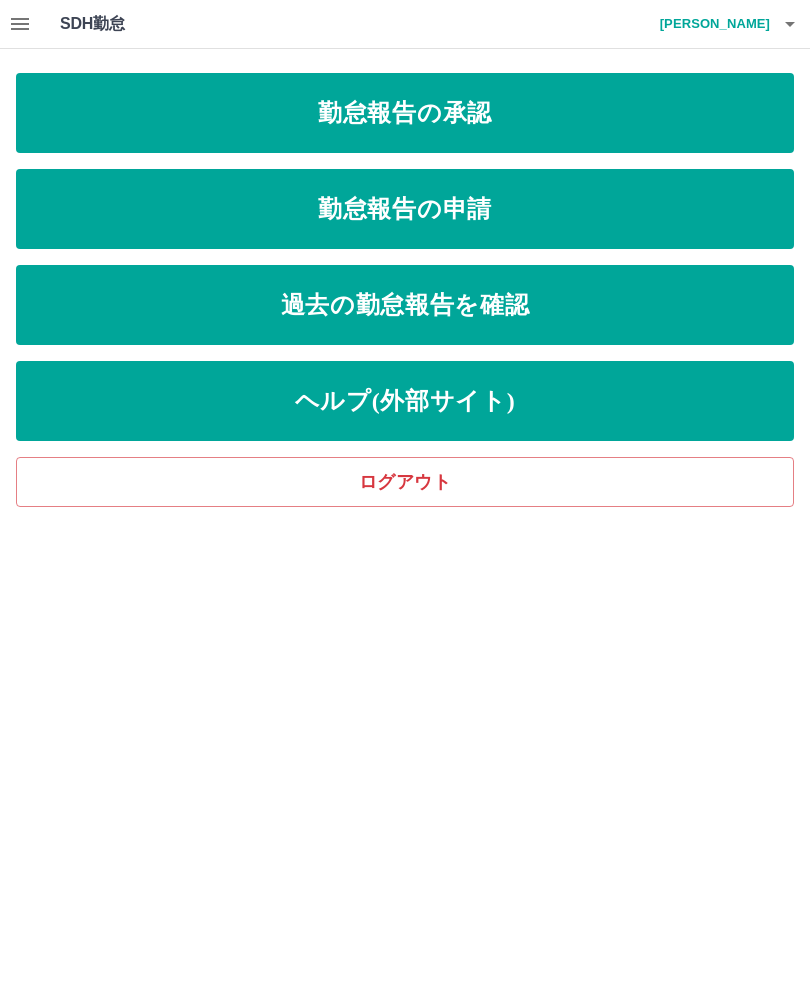 click on "勤怠報告の申請" at bounding box center [405, 209] 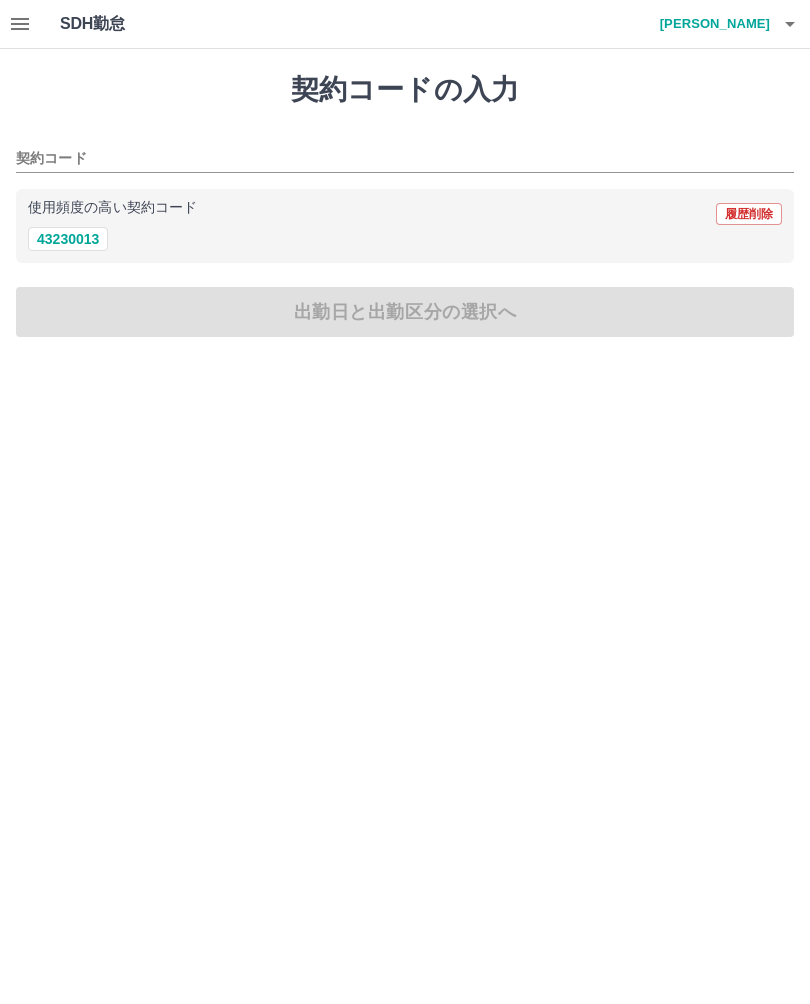 click on "43230013" at bounding box center (68, 239) 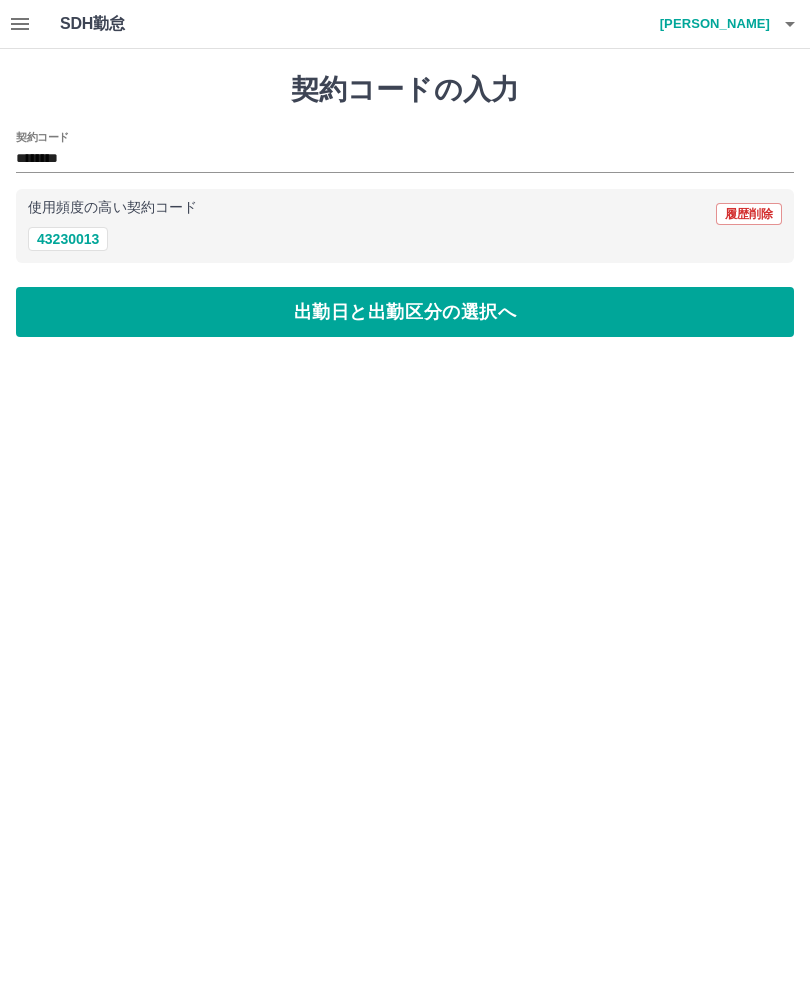 click on "出勤日と出勤区分の選択へ" at bounding box center (405, 312) 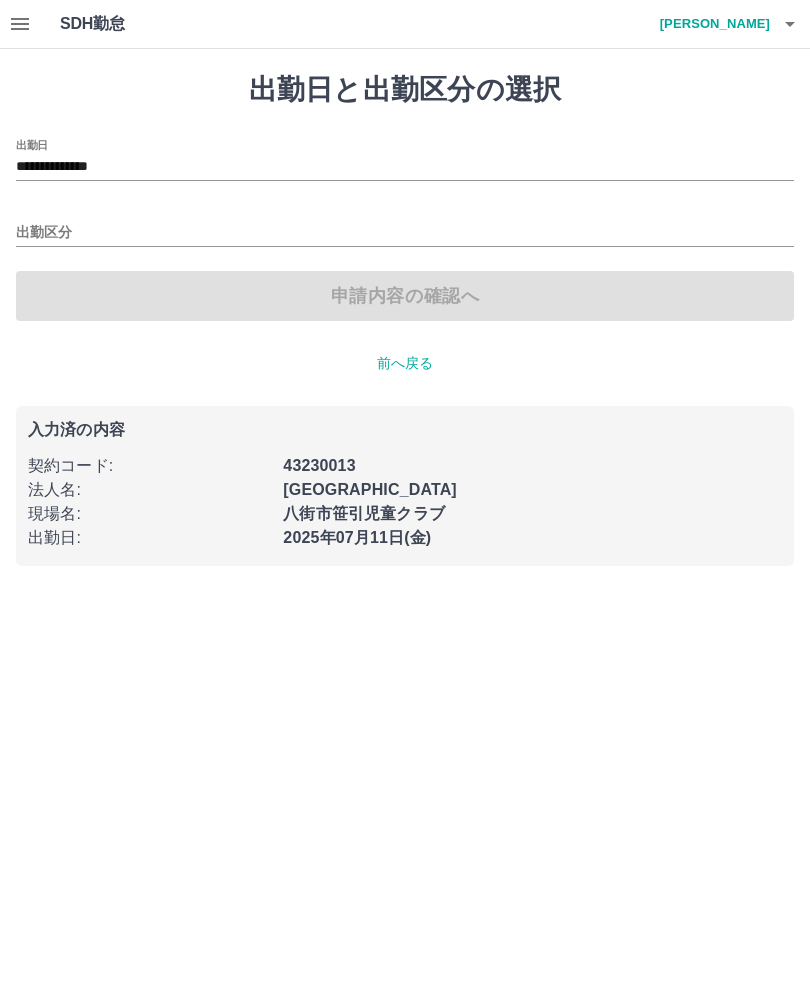 click on "出勤区分" at bounding box center [405, 233] 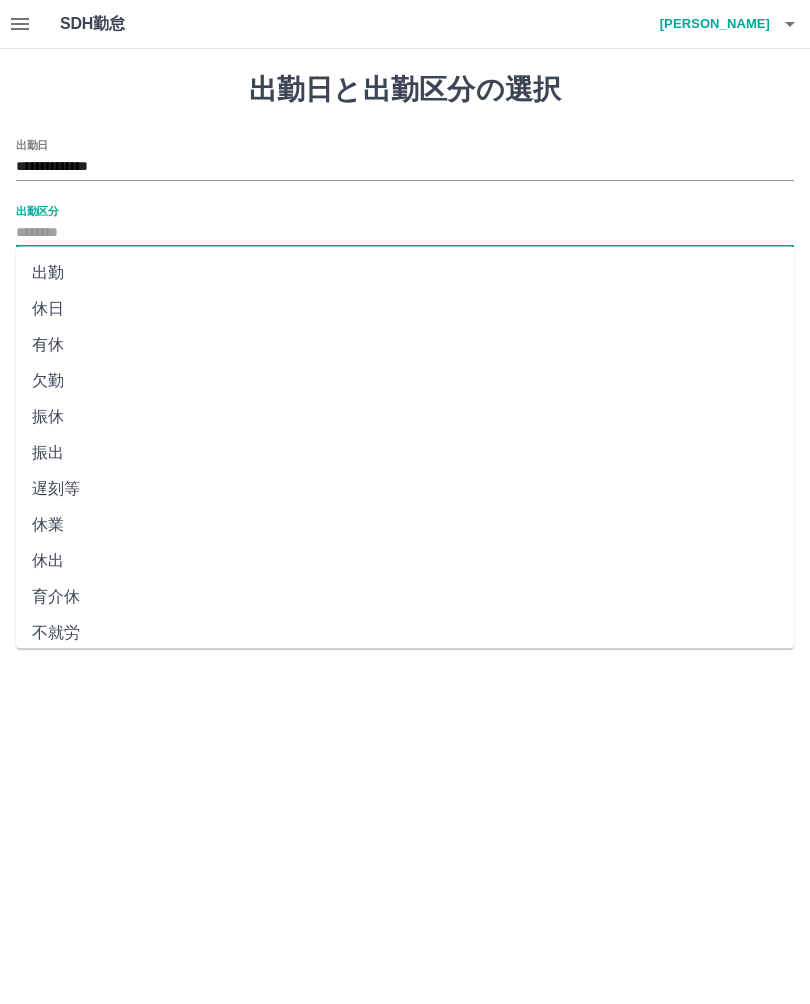 click on "出勤" at bounding box center [405, 273] 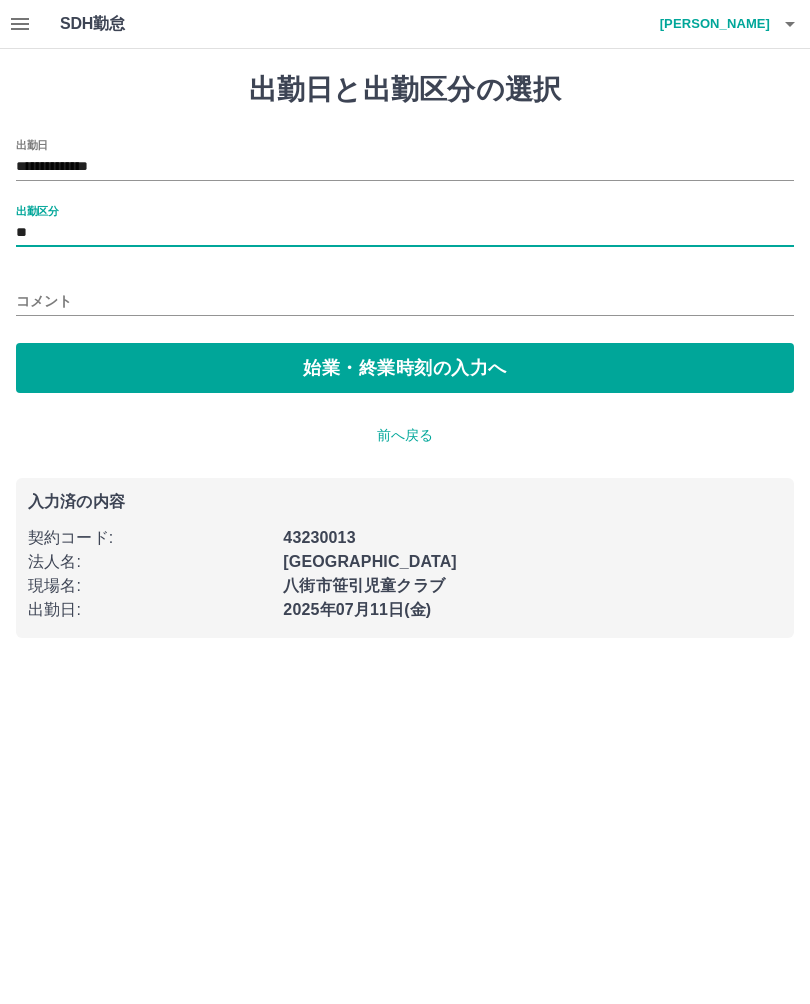 click on "始業・終業時刻の入力へ" at bounding box center (405, 368) 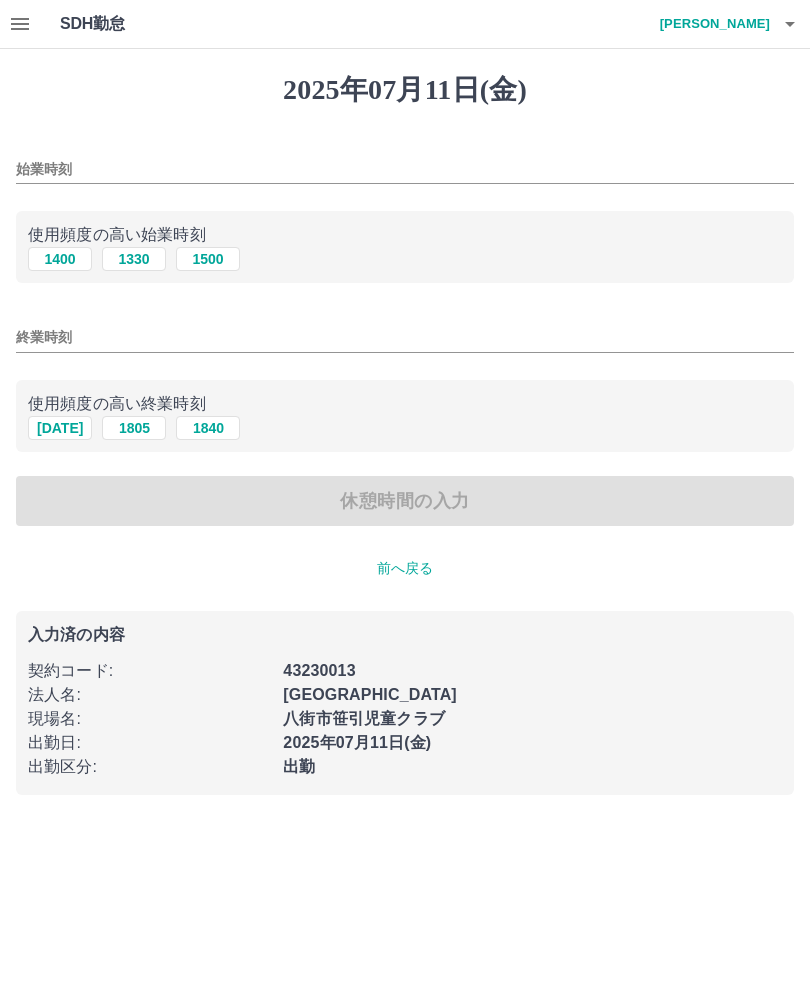 click on "1330" at bounding box center (134, 259) 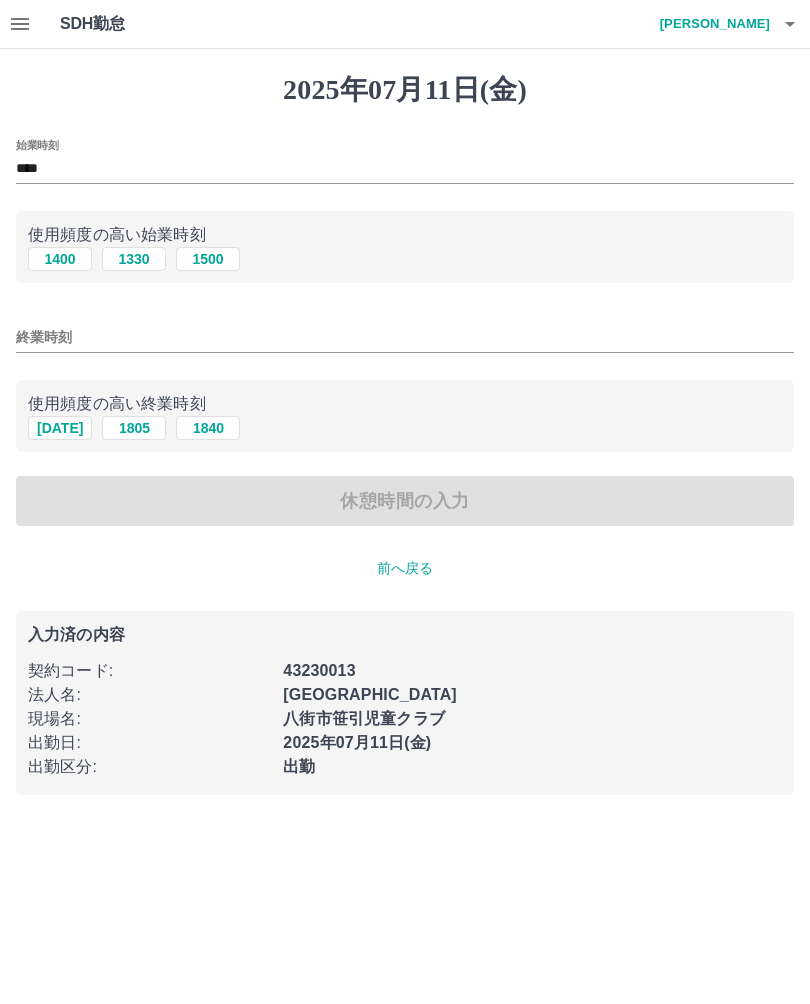 click on "1920" at bounding box center (60, 428) 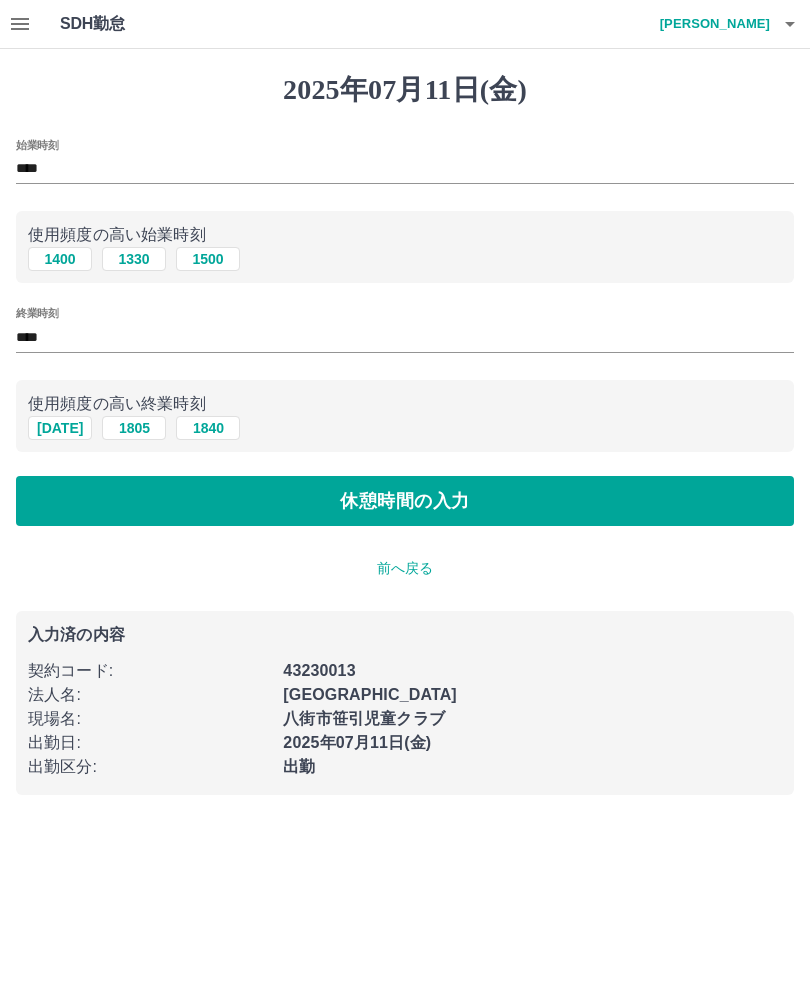 click on "休憩時間の入力" at bounding box center (405, 501) 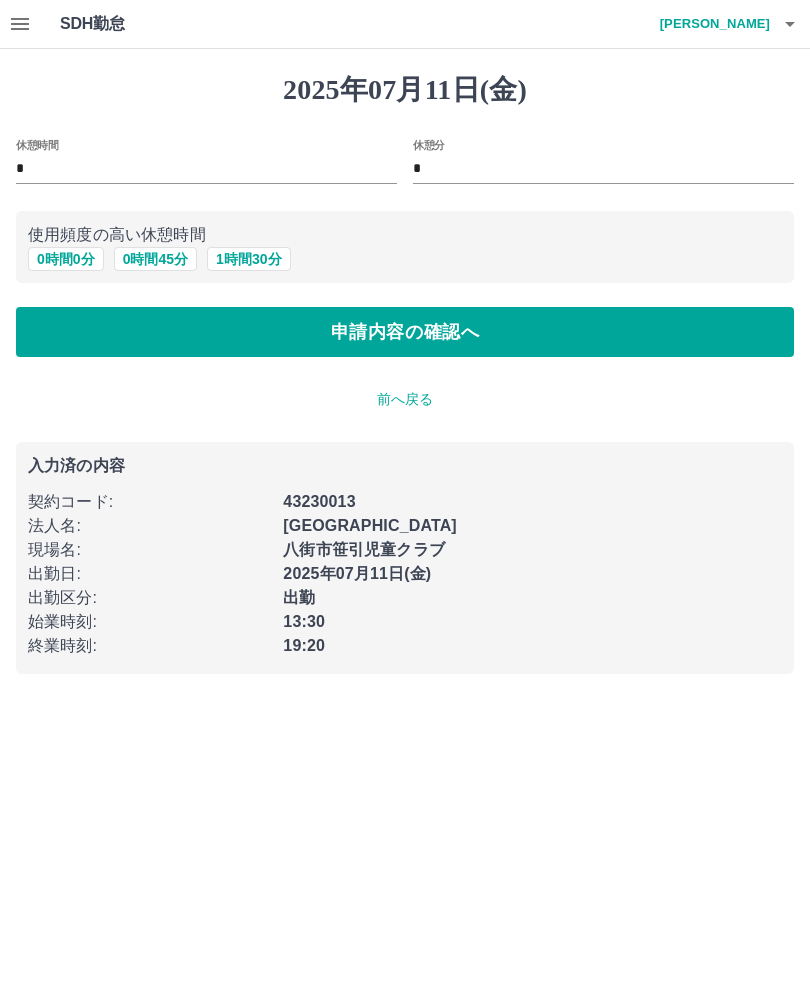 click on "申請内容の確認へ" at bounding box center (405, 332) 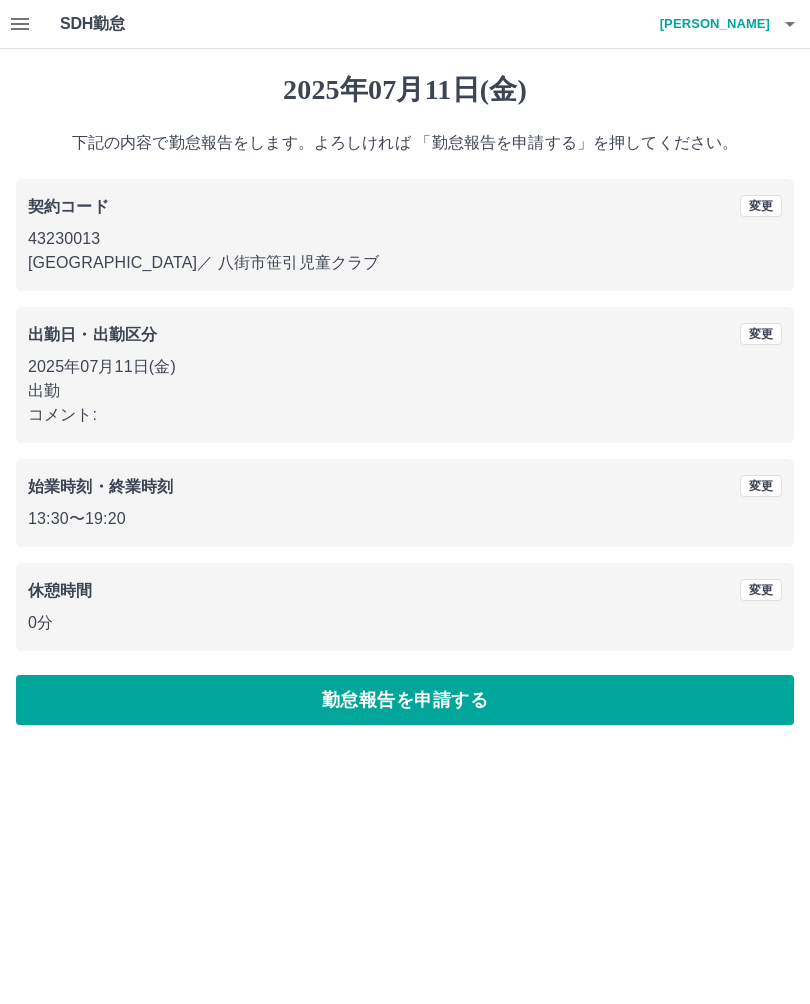 click on "勤怠報告を申請する" at bounding box center (405, 700) 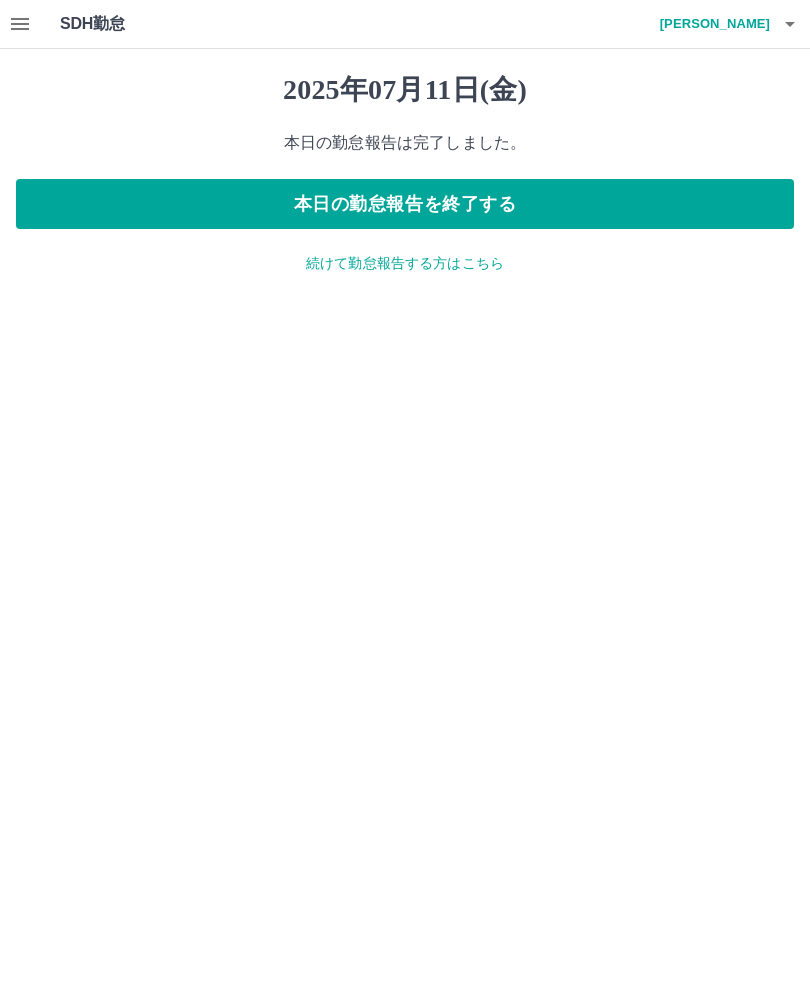 click at bounding box center [20, 24] 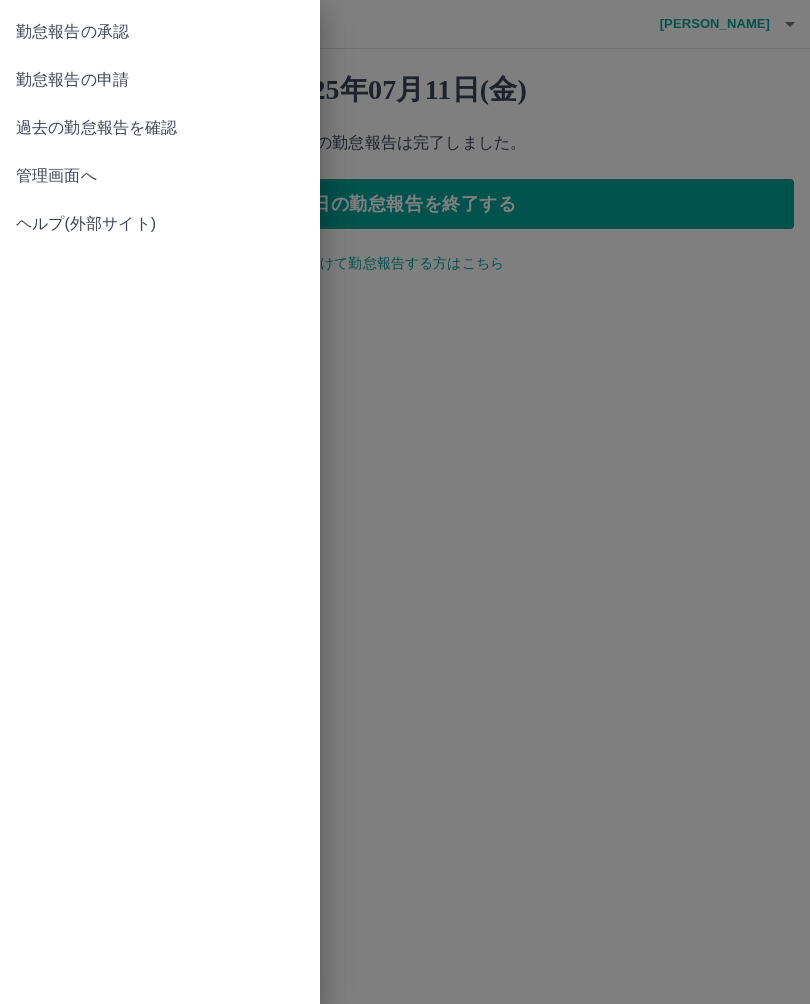 click on "勤怠報告の承認" at bounding box center (160, 32) 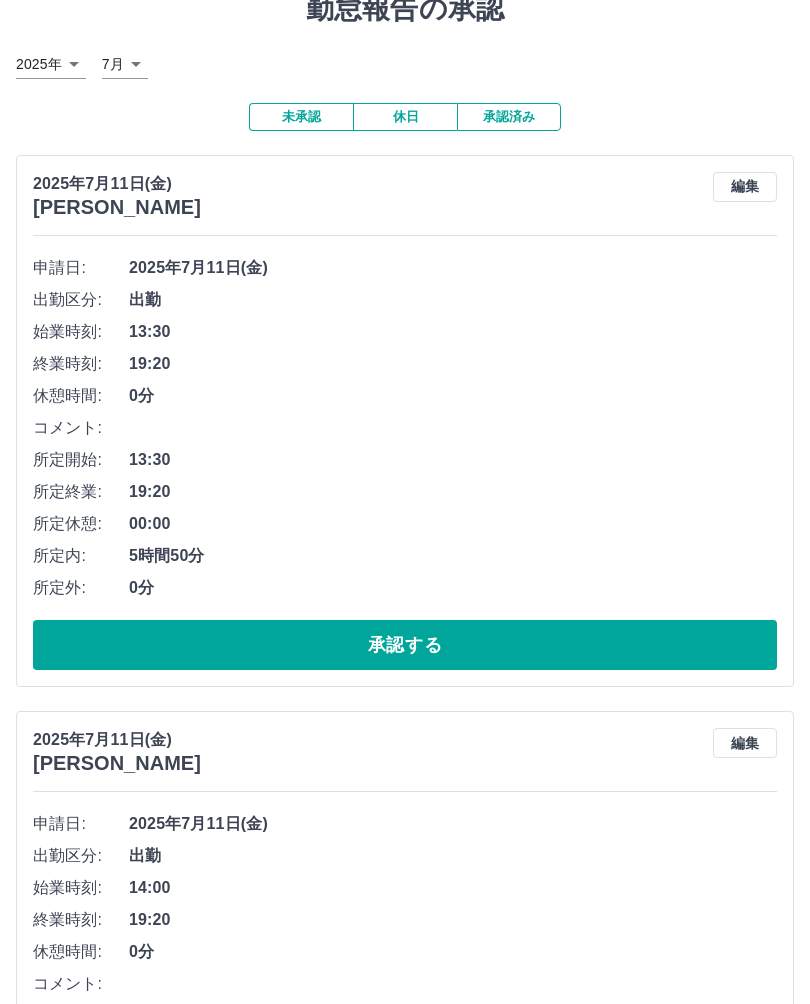 scroll, scrollTop: 82, scrollLeft: 0, axis: vertical 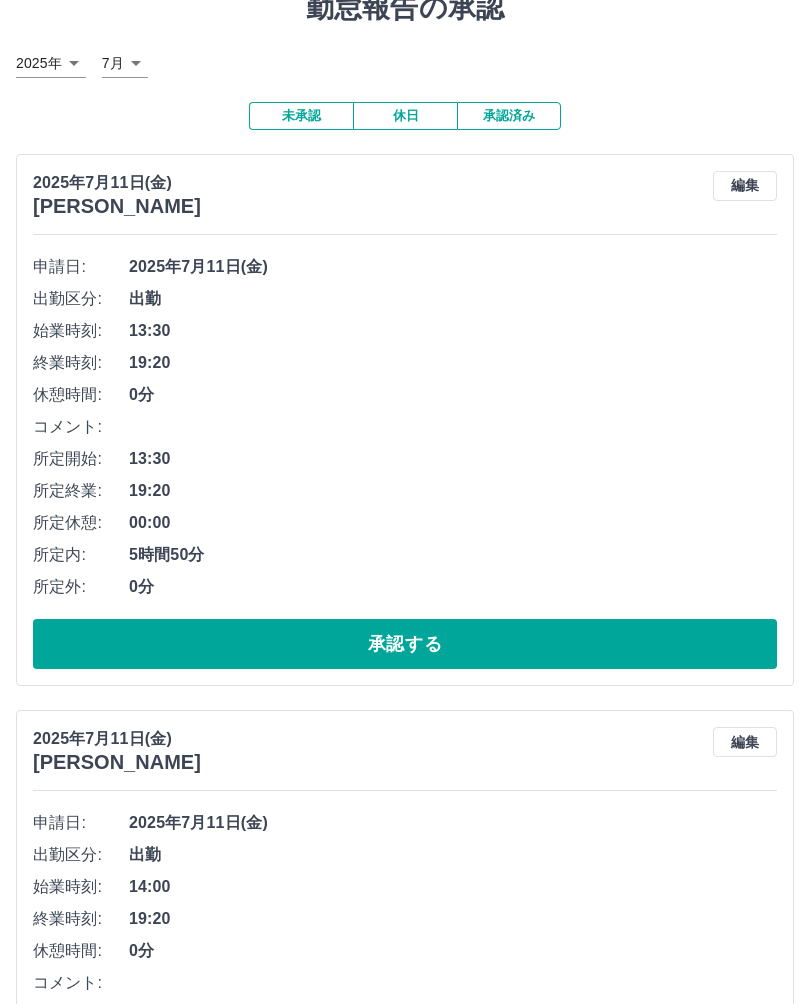 click on "承認する" at bounding box center [405, 644] 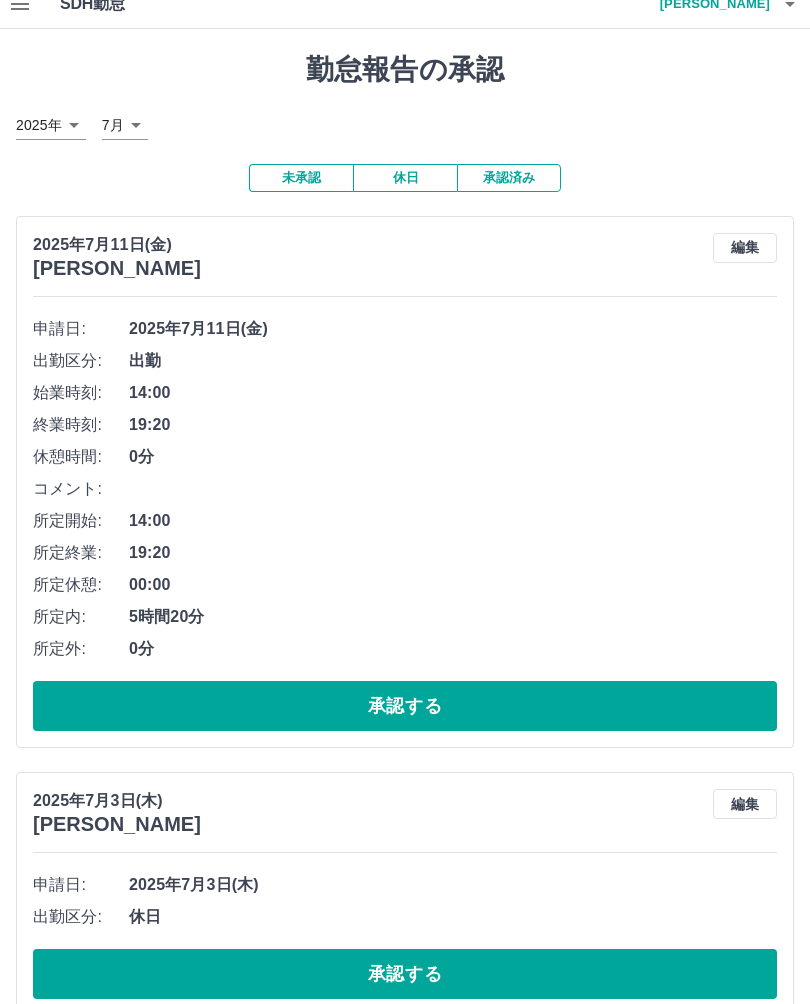 scroll, scrollTop: 19, scrollLeft: 0, axis: vertical 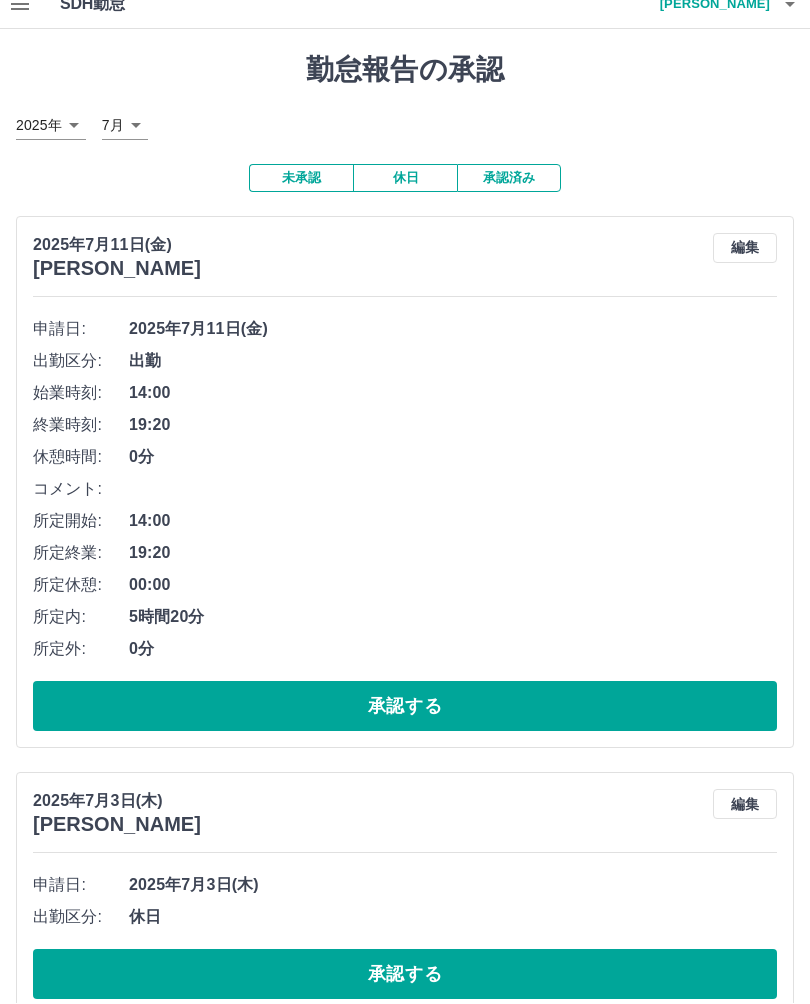 click on "承認する" at bounding box center (405, 707) 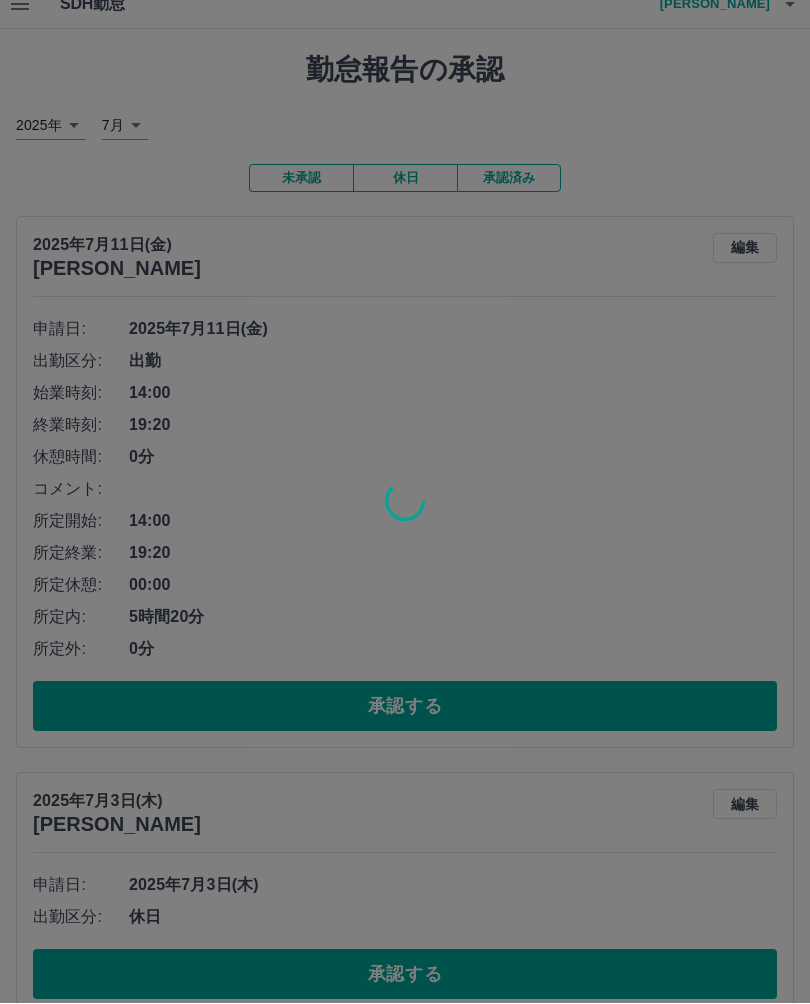 scroll, scrollTop: 0, scrollLeft: 0, axis: both 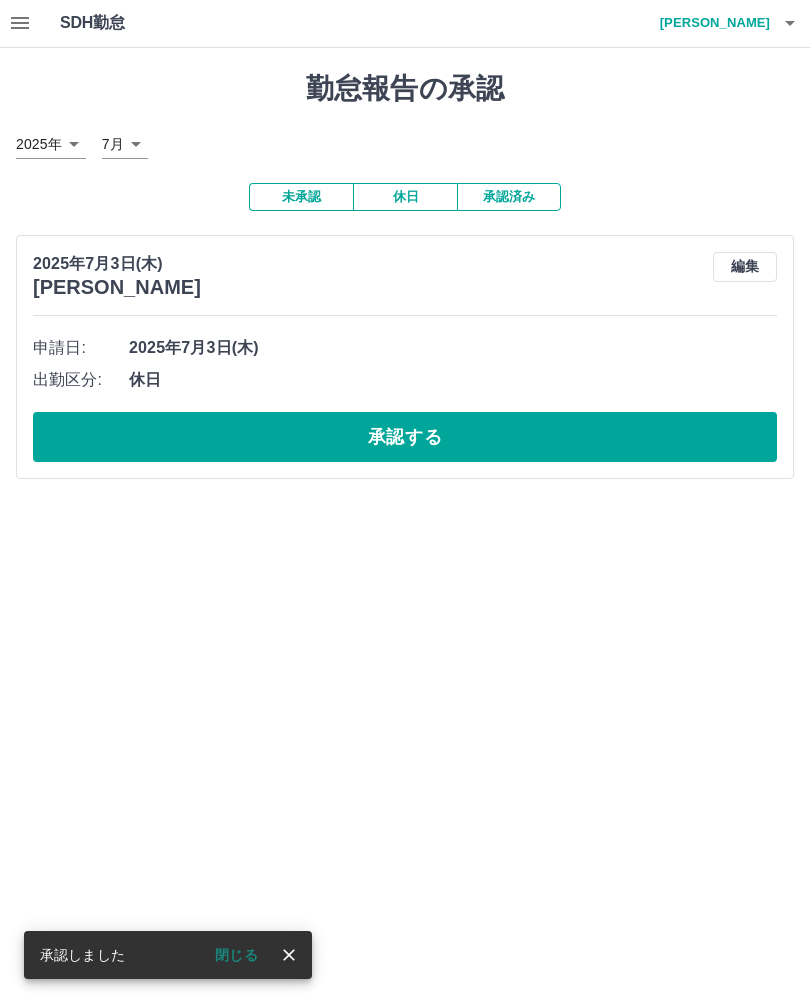 click on "承認する" at bounding box center (405, 438) 